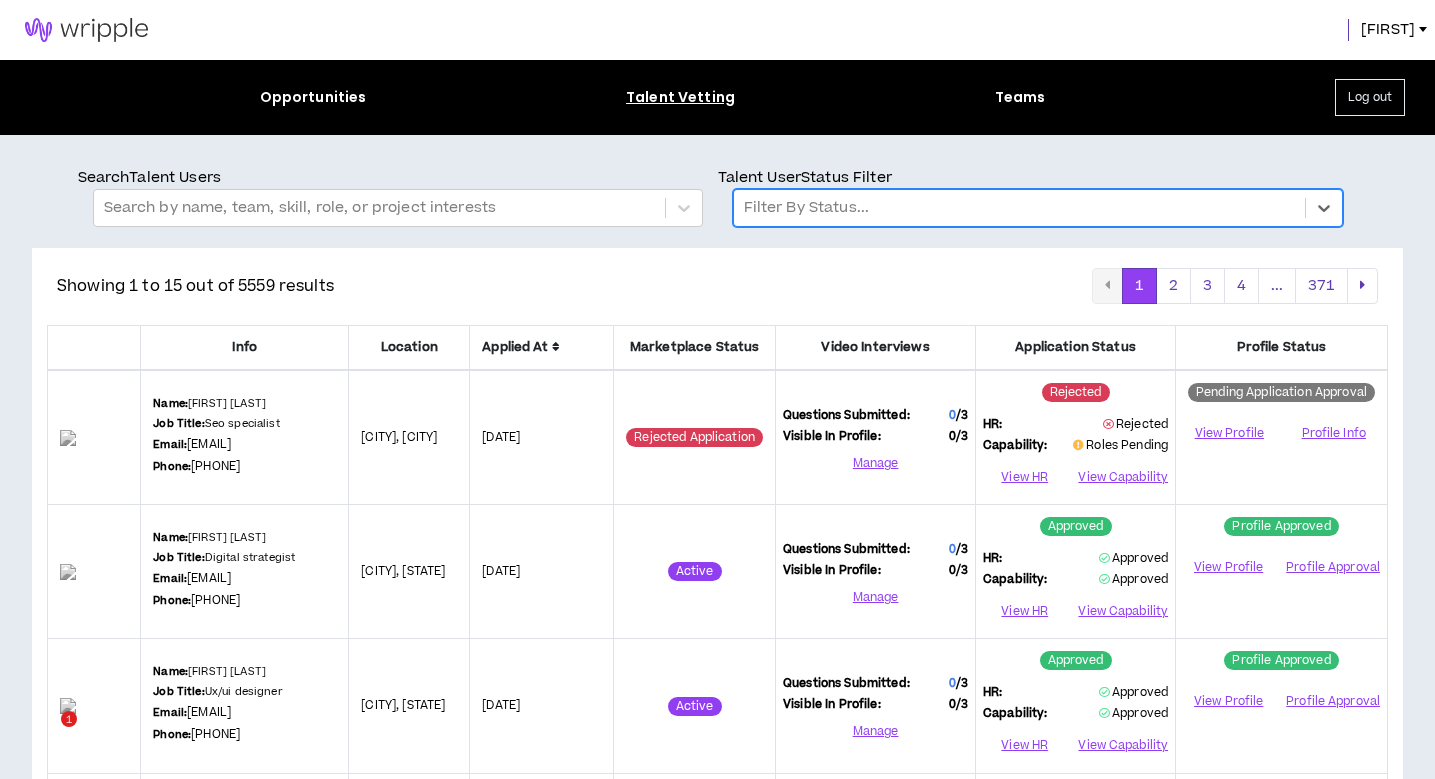 scroll, scrollTop: 0, scrollLeft: 0, axis: both 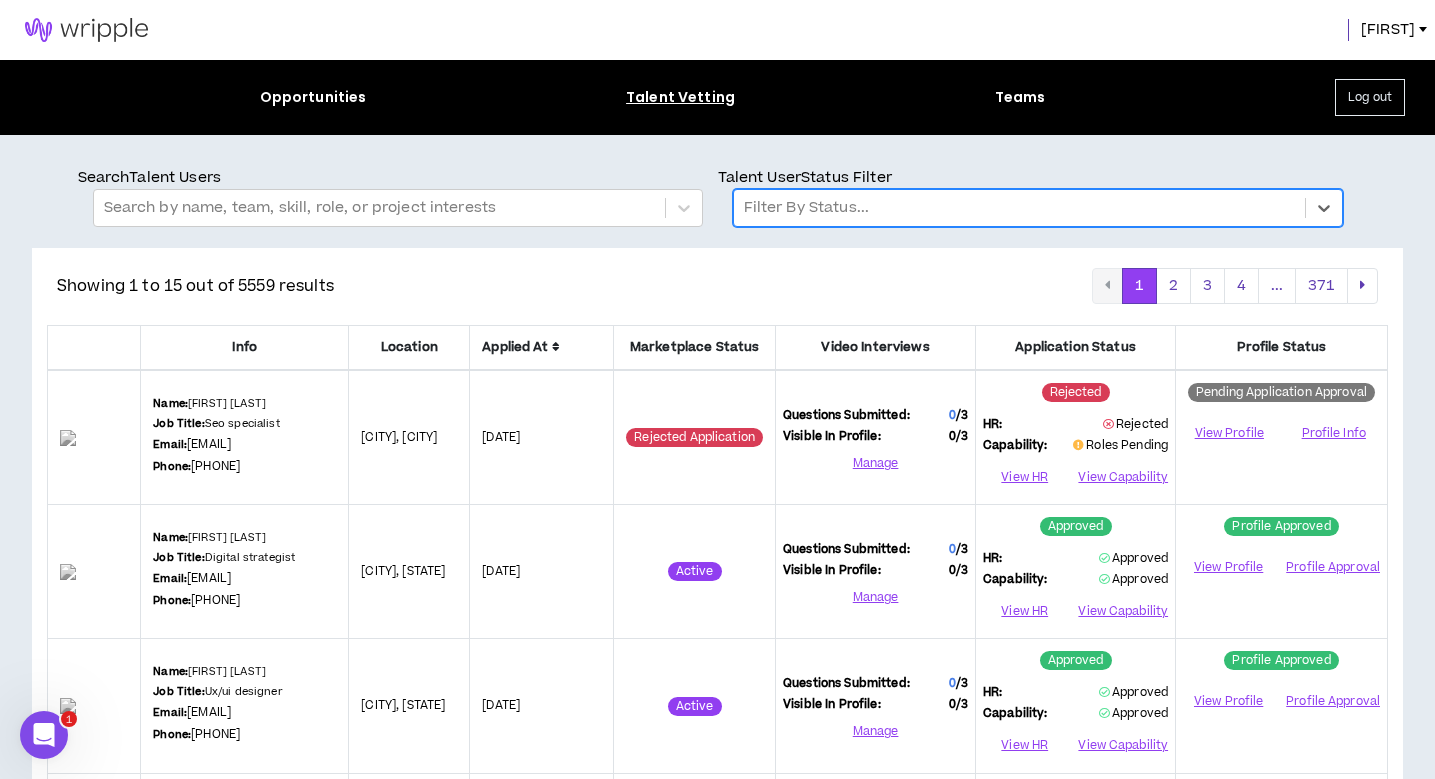 click at bounding box center [1019, 208] 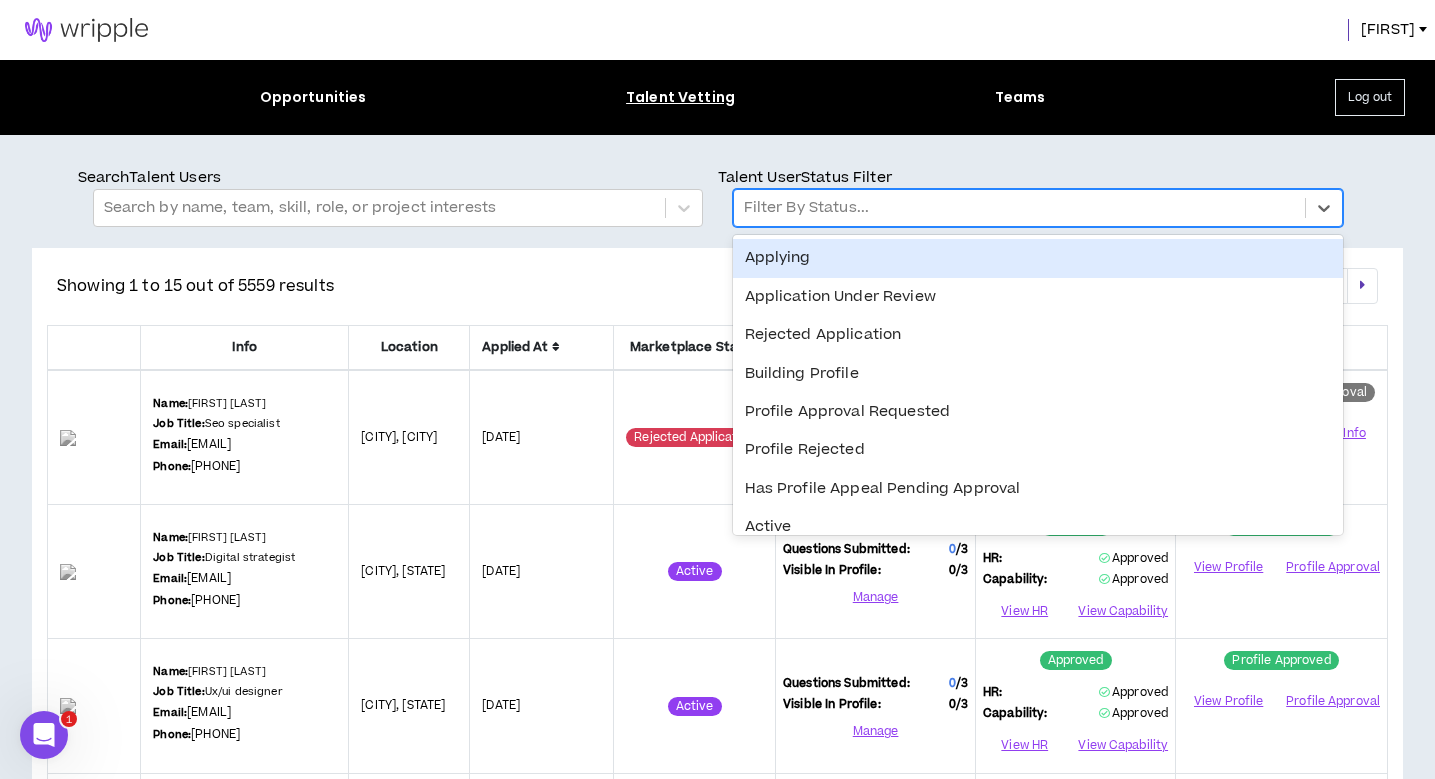 click on "Applying" at bounding box center (1038, 258) 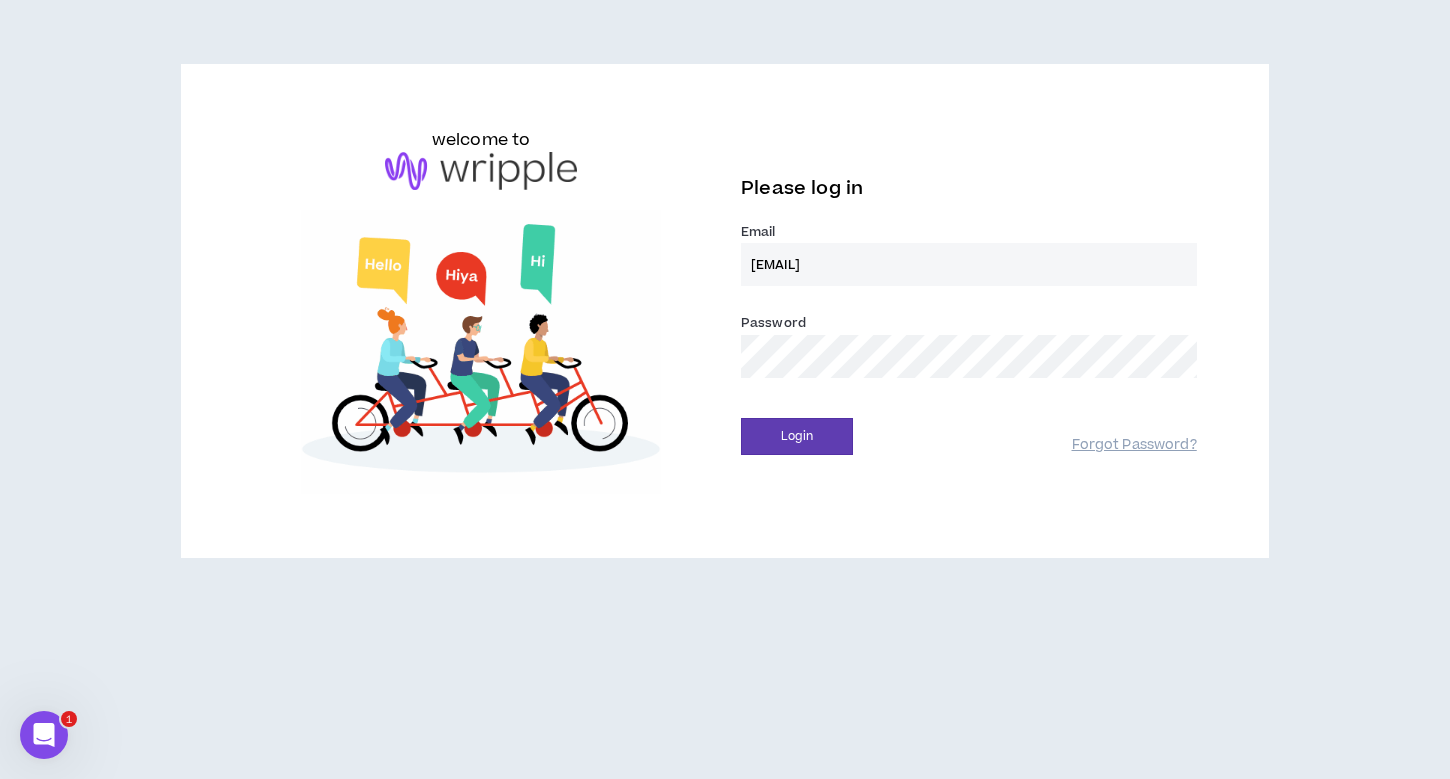 click on "Login" at bounding box center [797, 436] 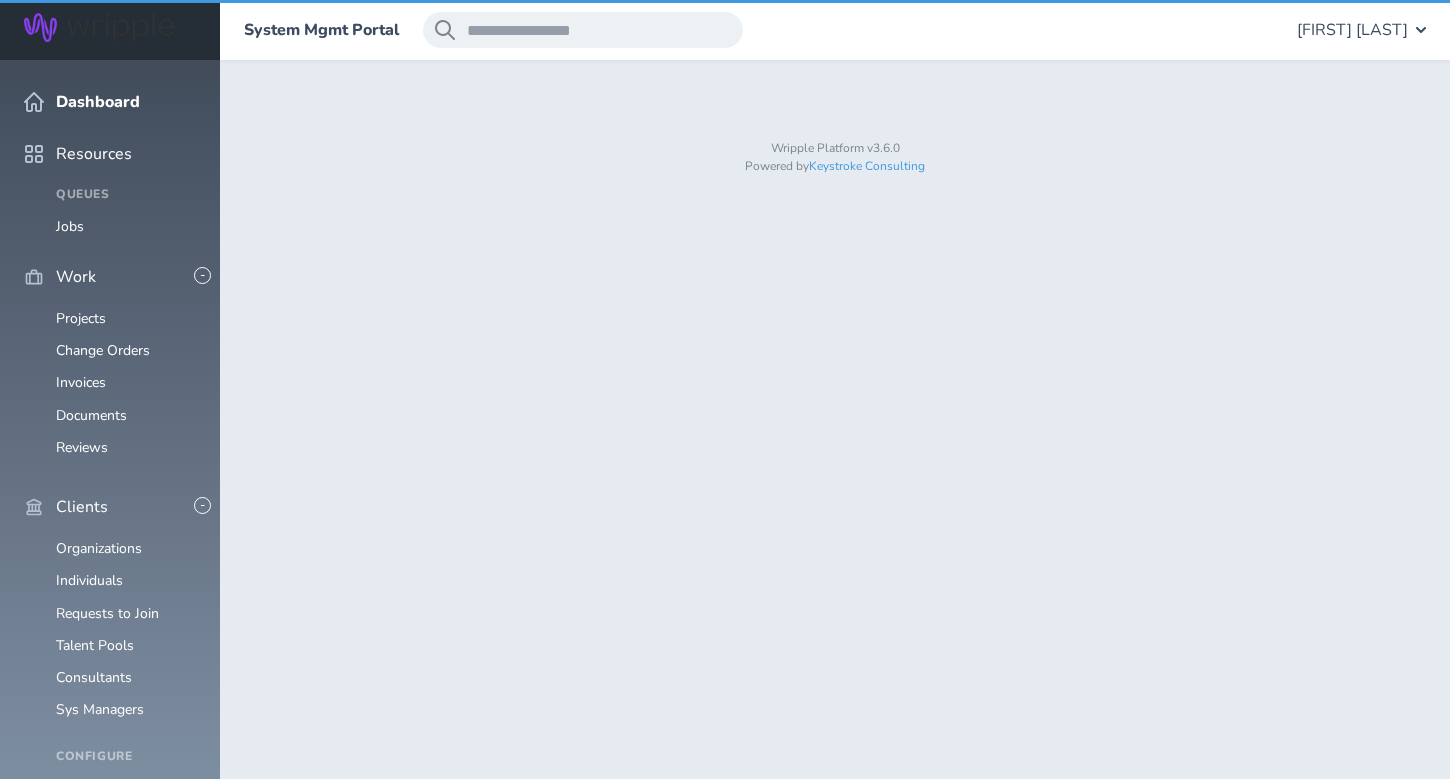 scroll, scrollTop: 0, scrollLeft: 0, axis: both 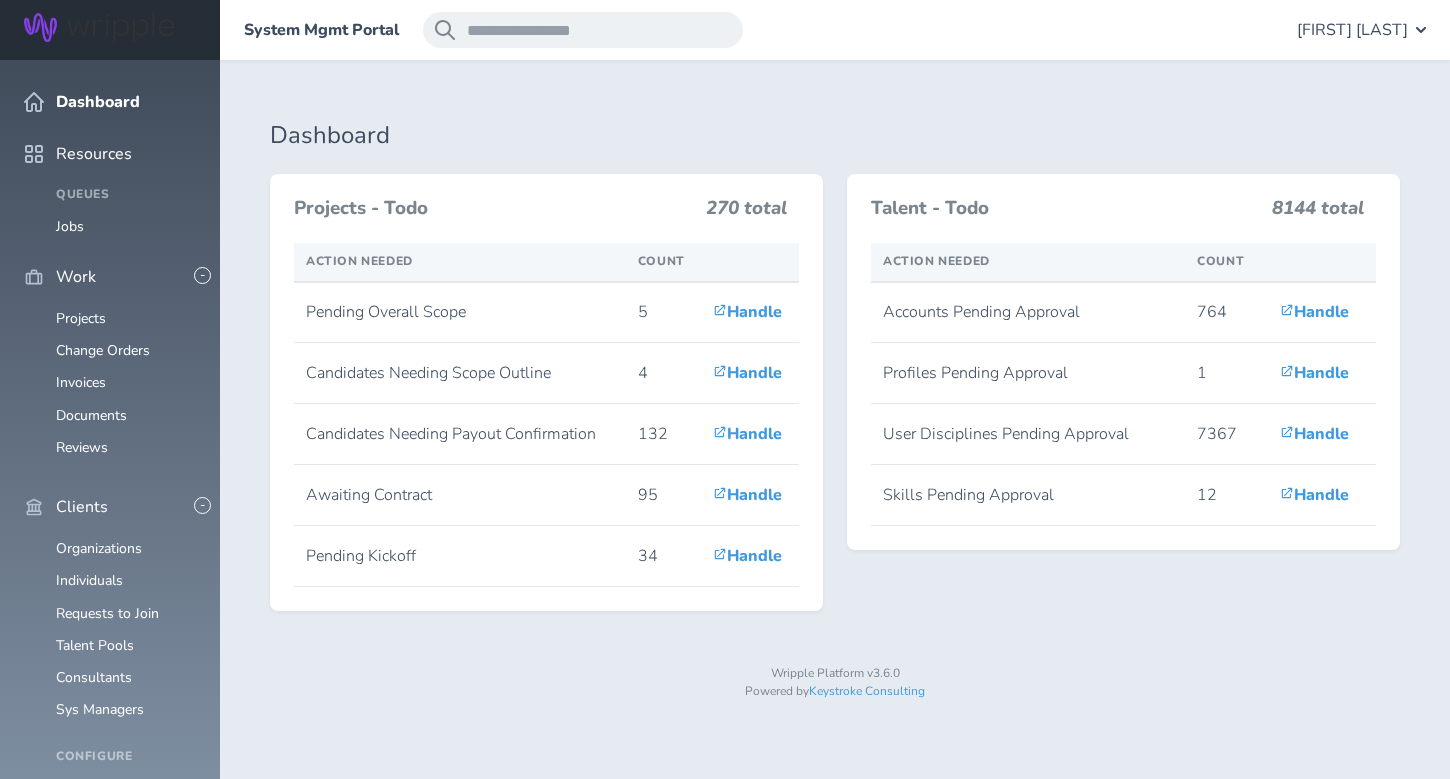 click on "[FIRST] [LAST]" at bounding box center (1352, 30) 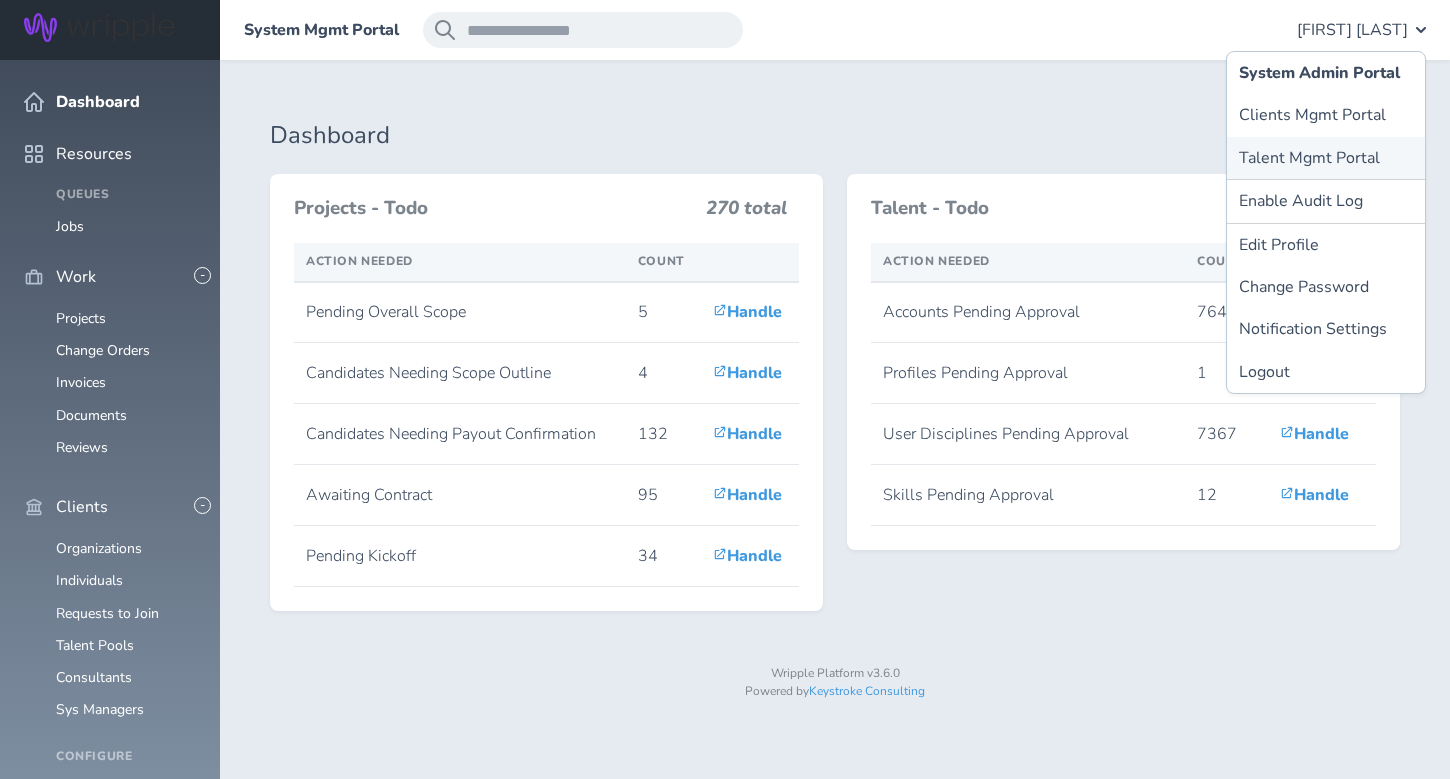 click on "Talent Mgmt Portal" at bounding box center (1326, 158) 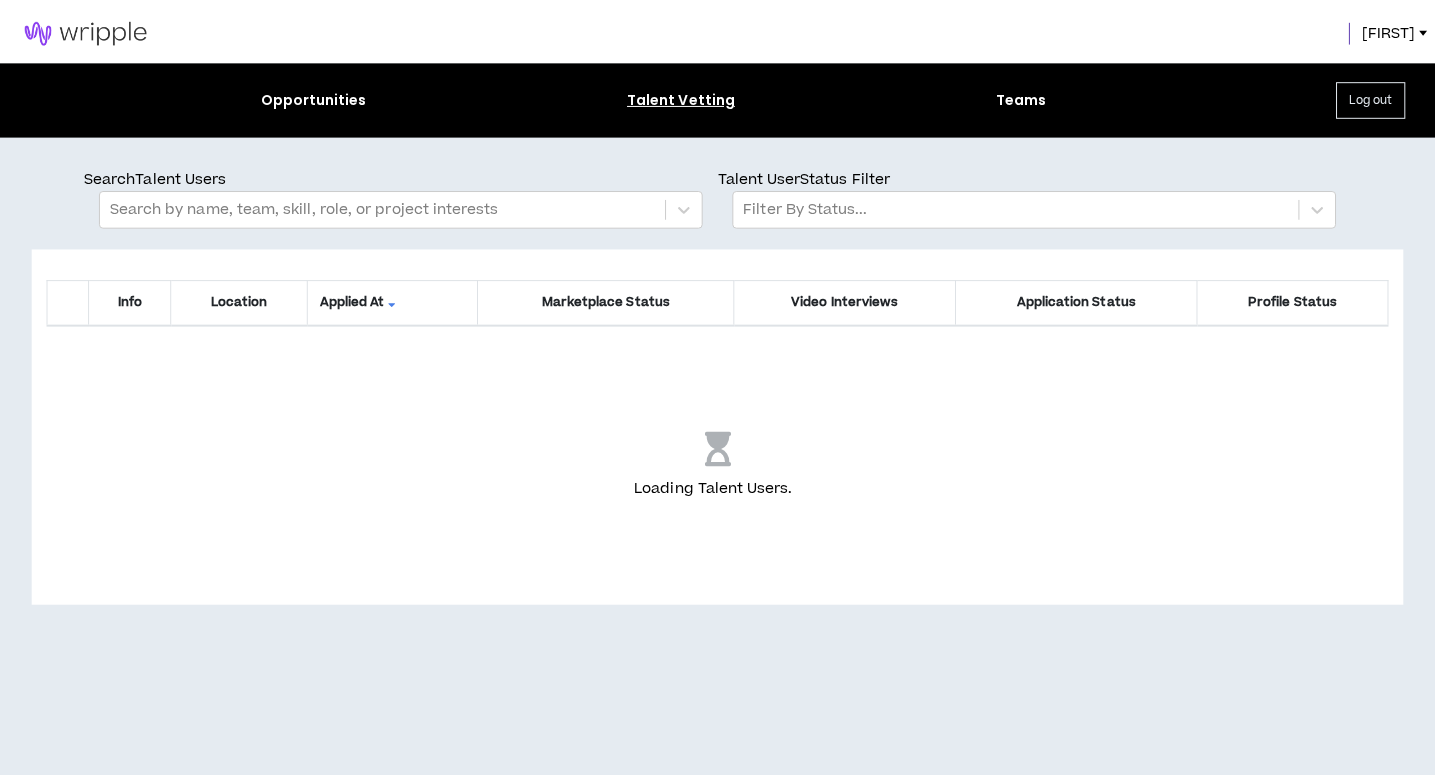 scroll, scrollTop: 0, scrollLeft: 0, axis: both 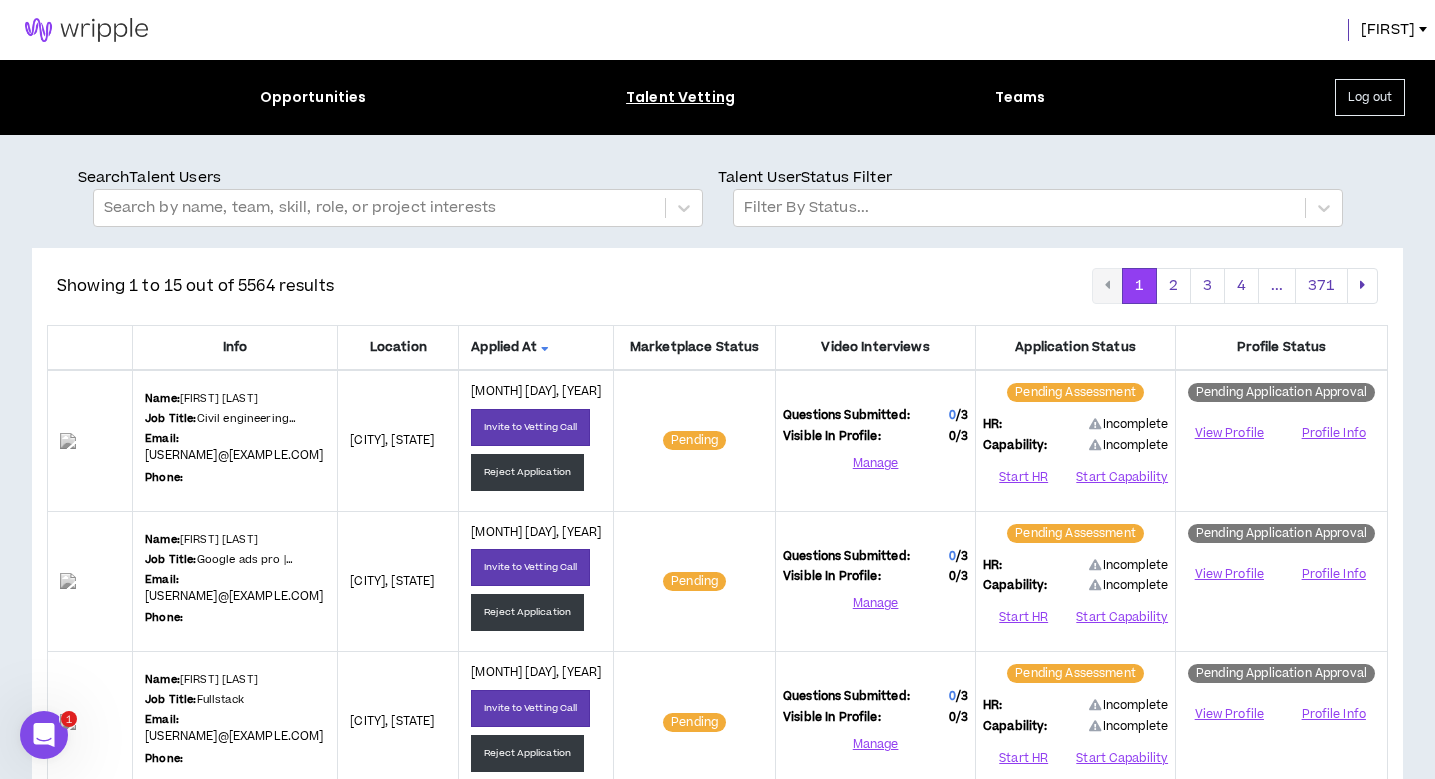 click at bounding box center (86, 30) 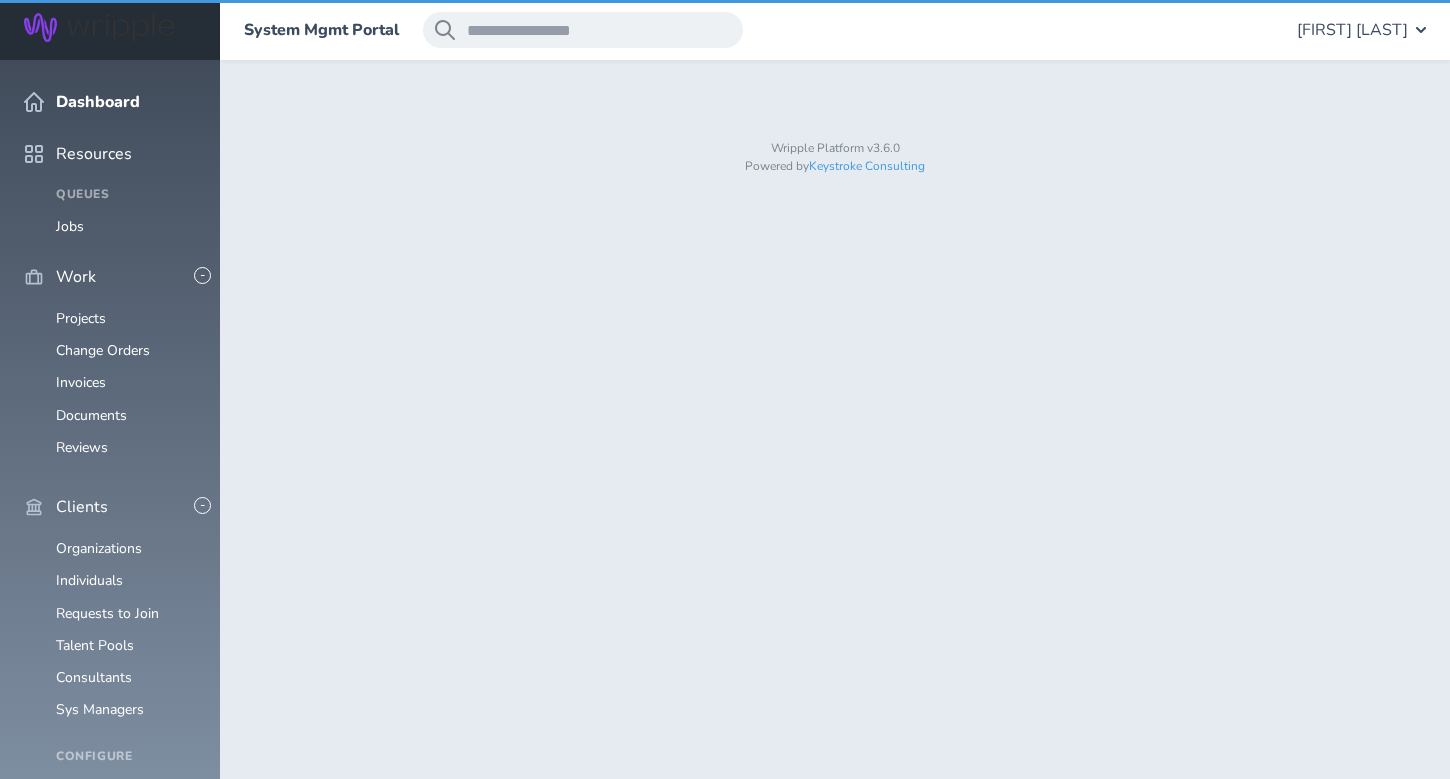 scroll, scrollTop: 0, scrollLeft: 0, axis: both 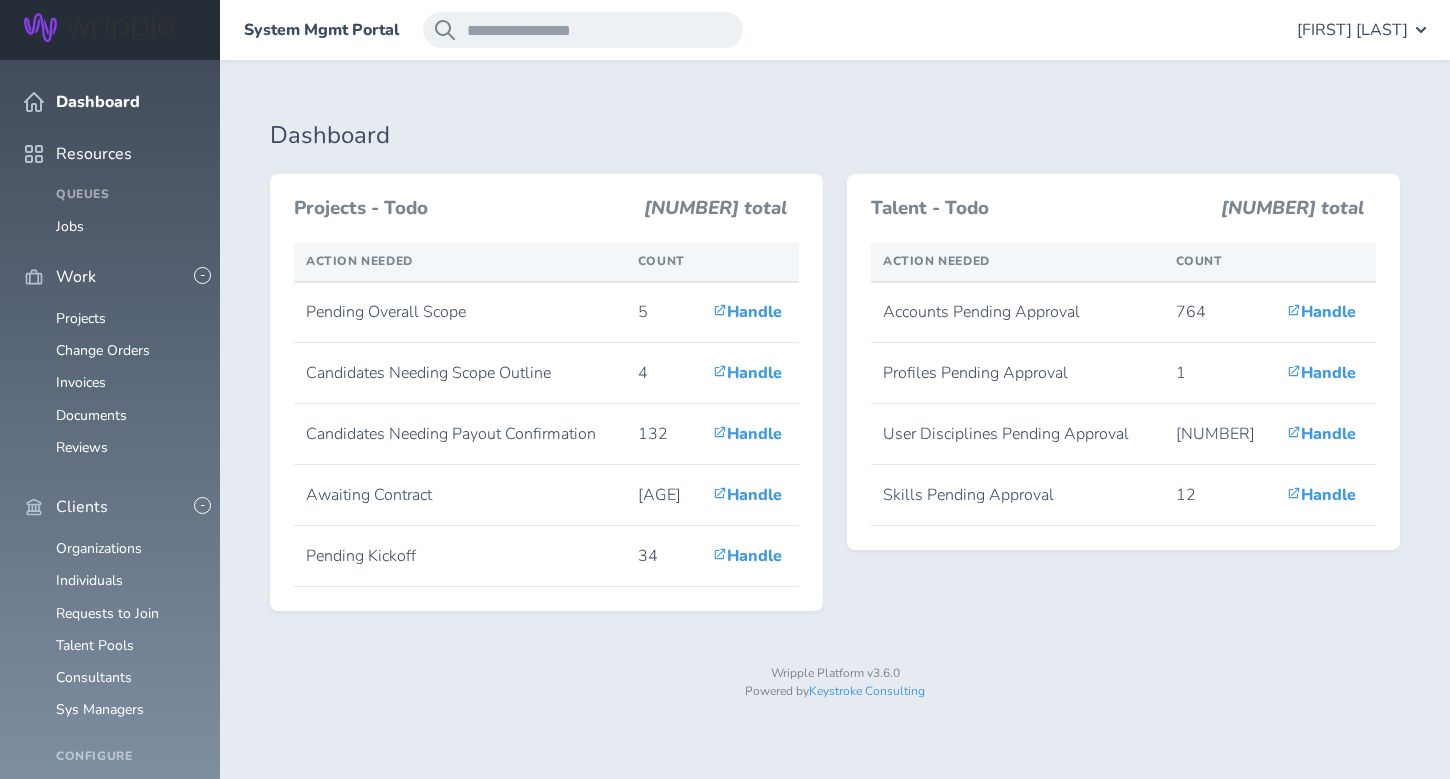 click on "Individuals" at bounding box center [89, 985] 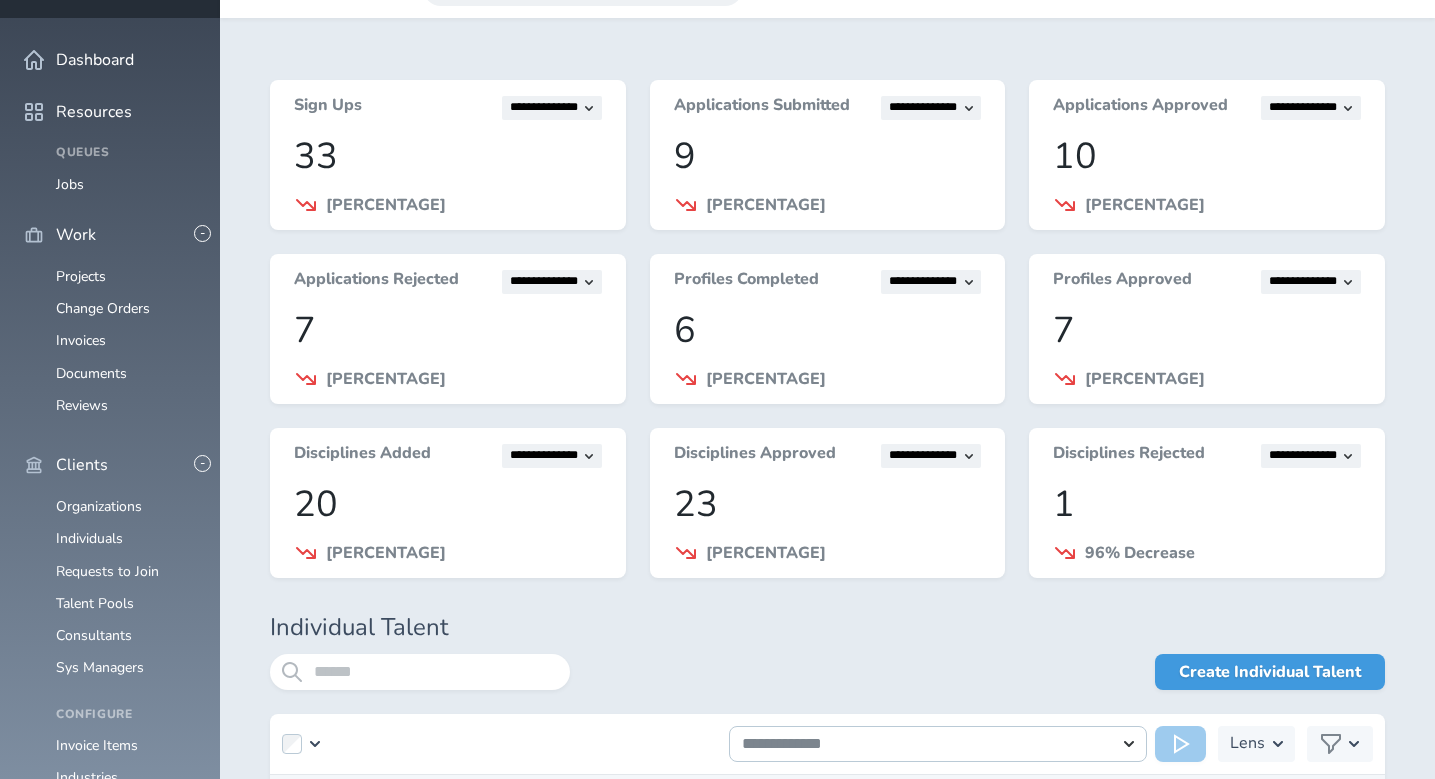 scroll, scrollTop: 338, scrollLeft: 0, axis: vertical 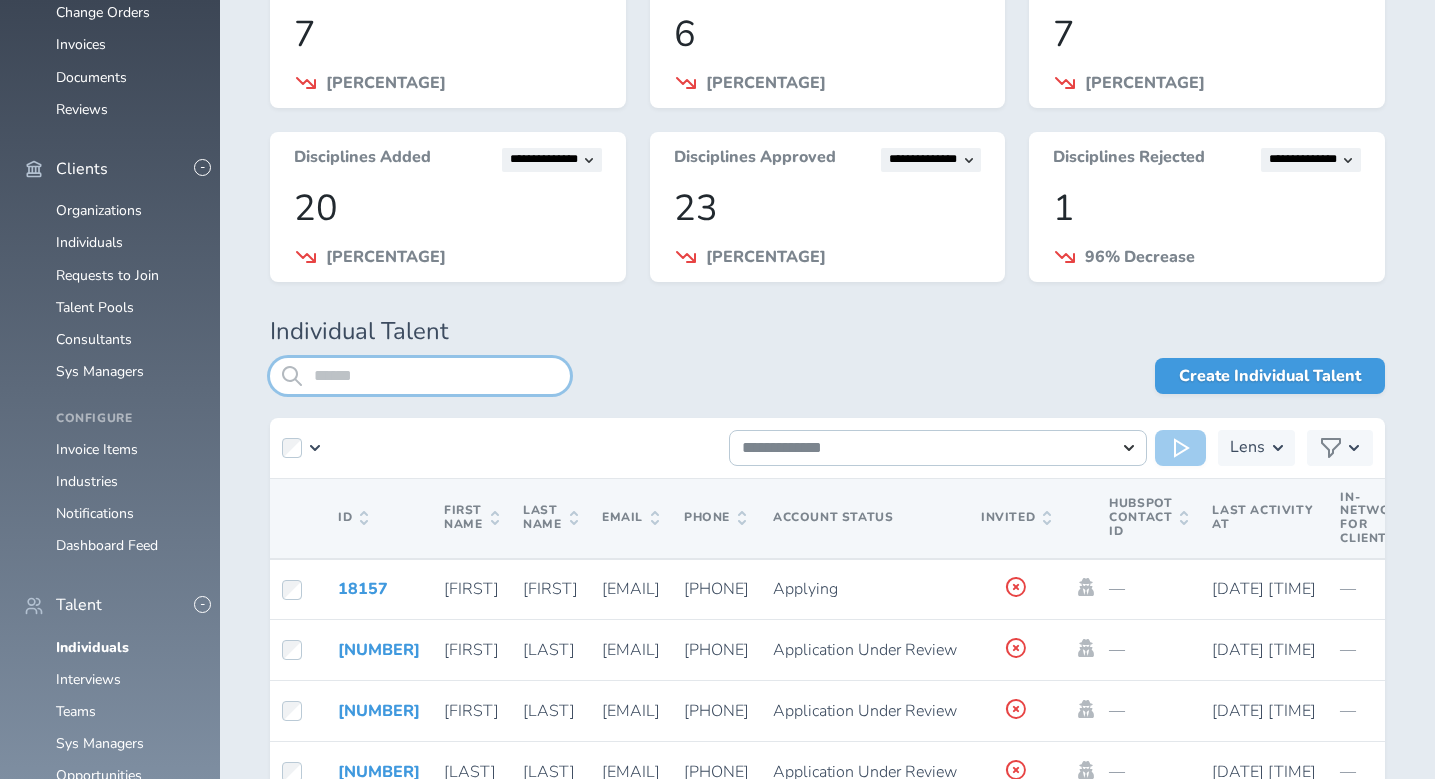 click at bounding box center [420, 376] 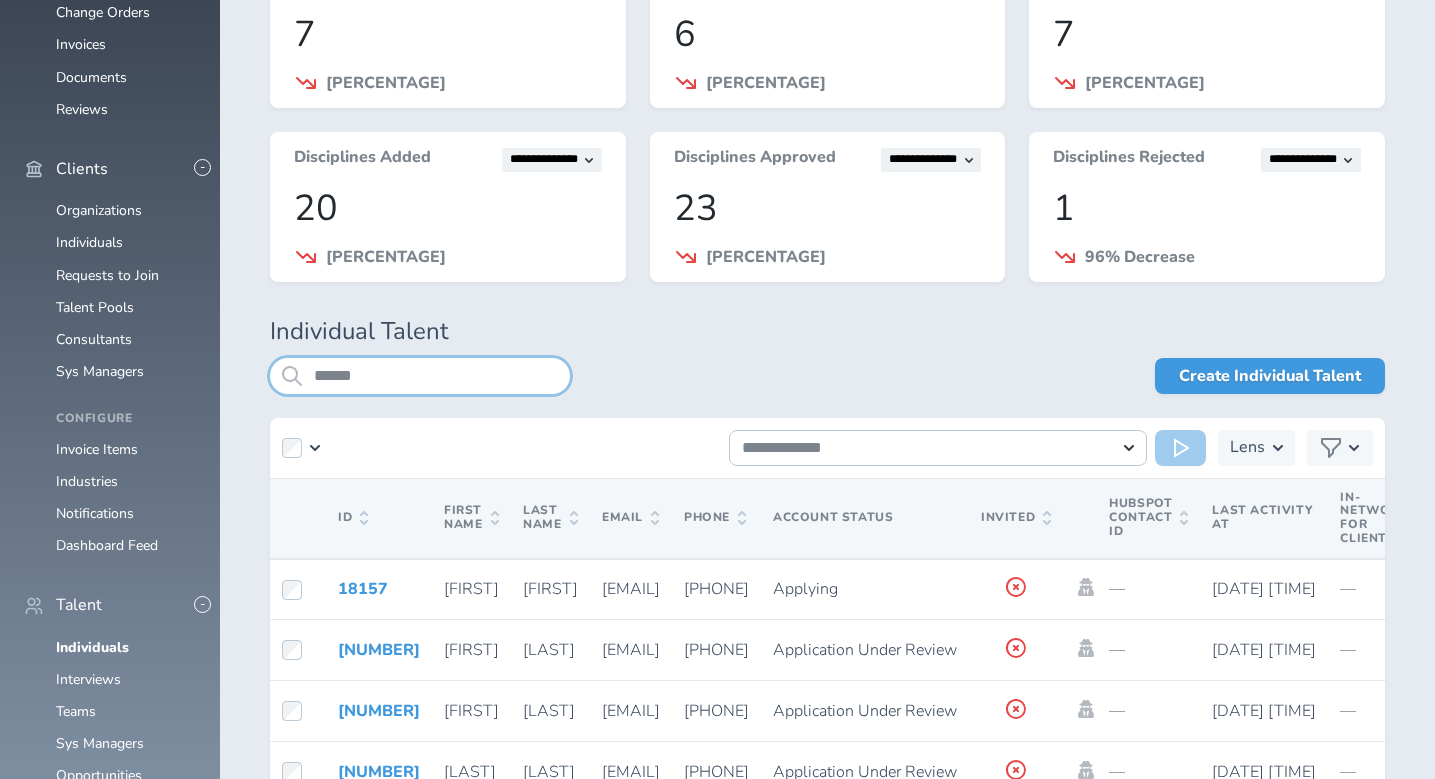 scroll, scrollTop: 287, scrollLeft: 0, axis: vertical 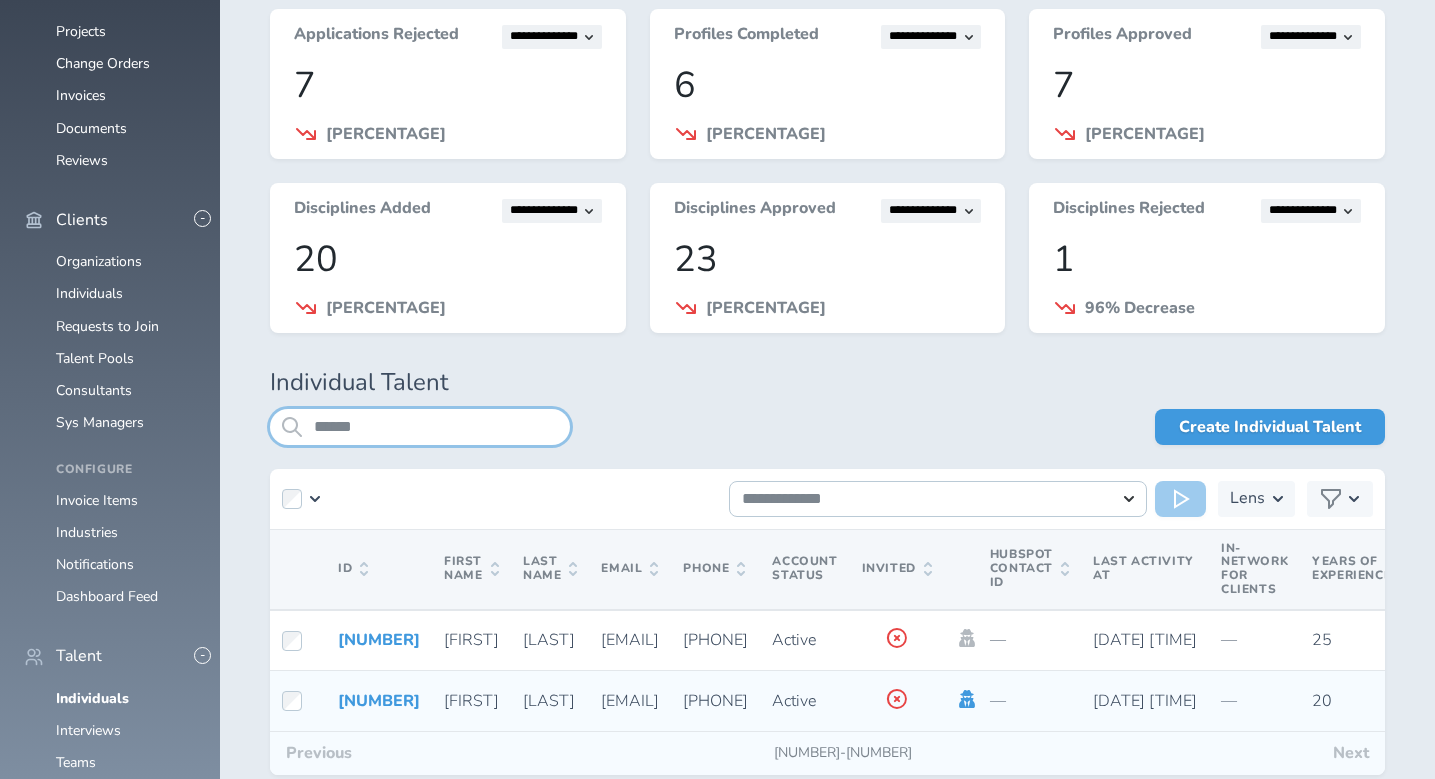 type on "******" 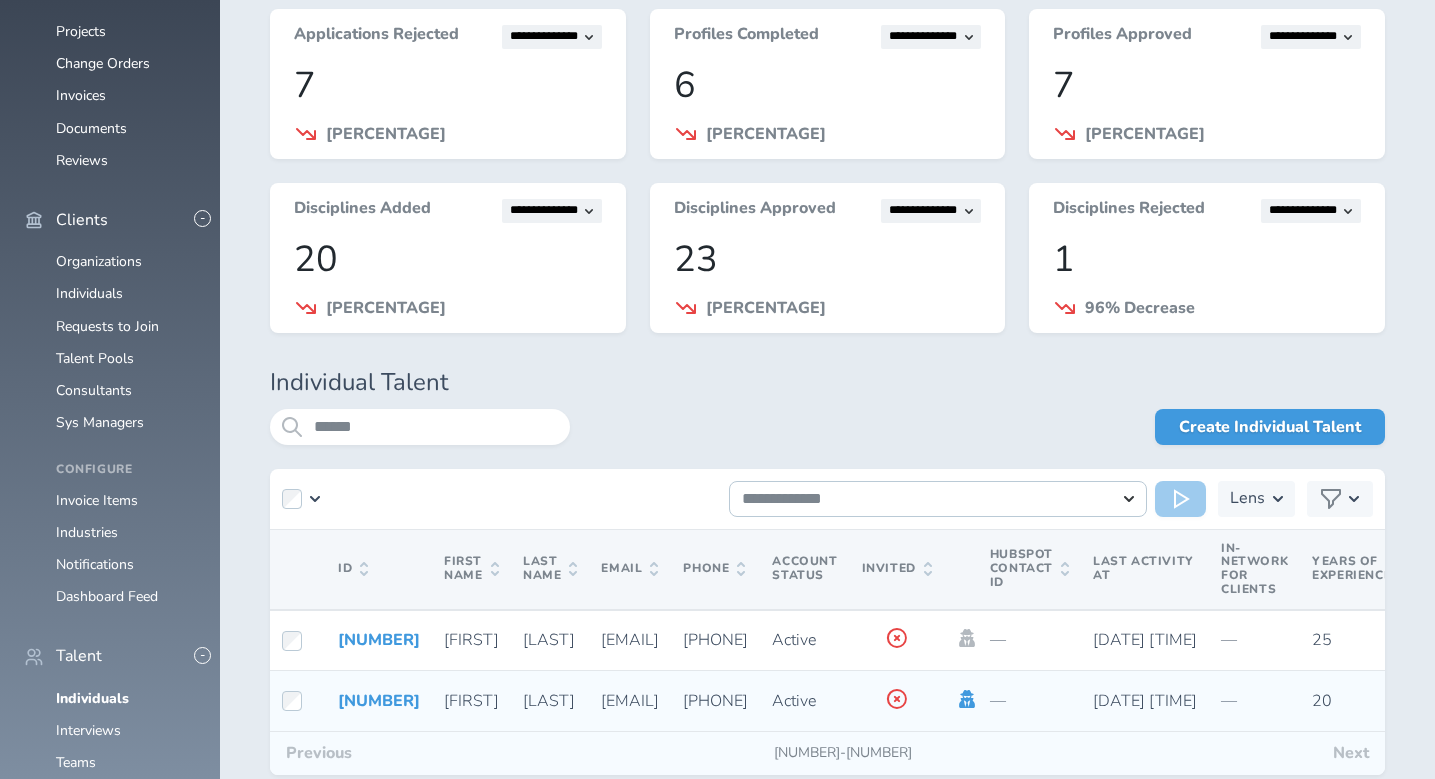 click at bounding box center (967, 638) 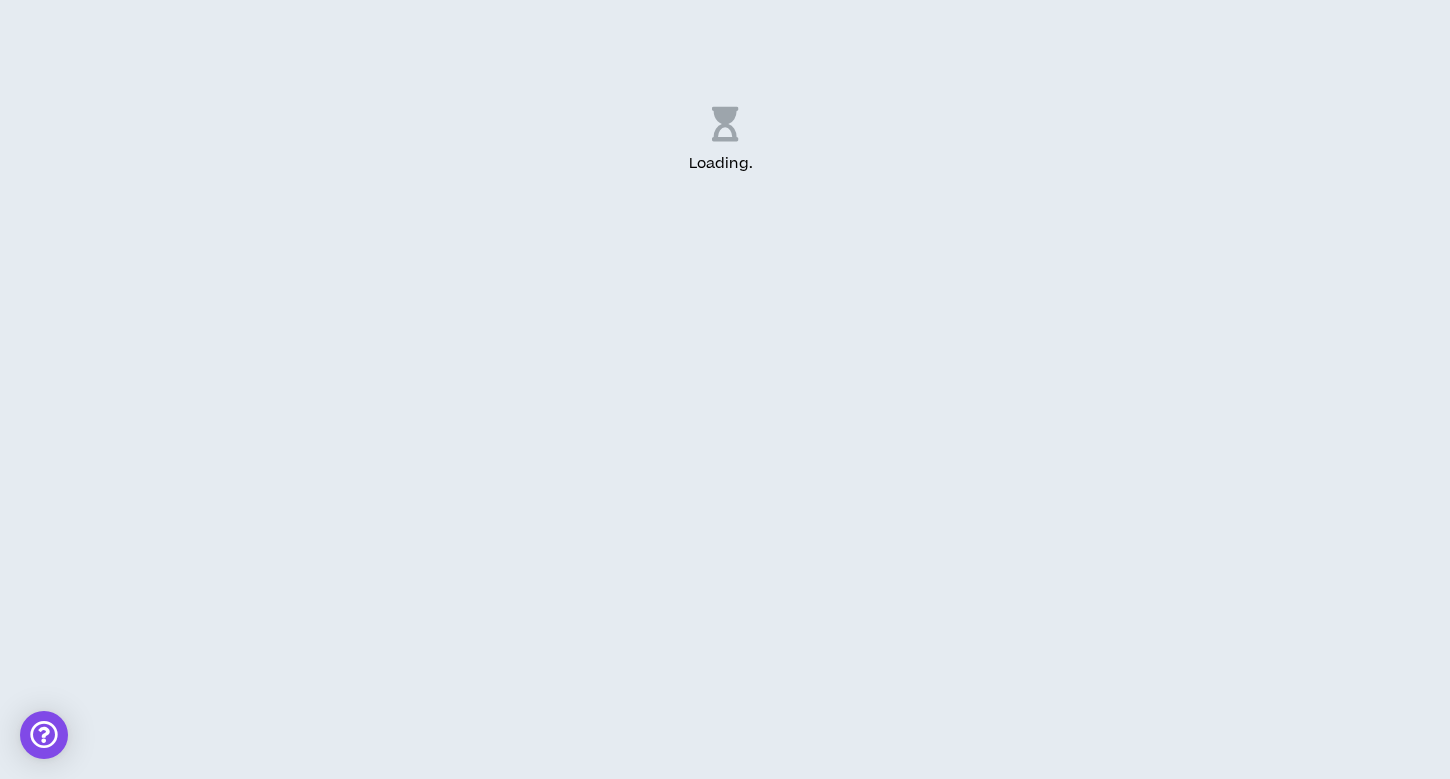 scroll, scrollTop: 0, scrollLeft: 0, axis: both 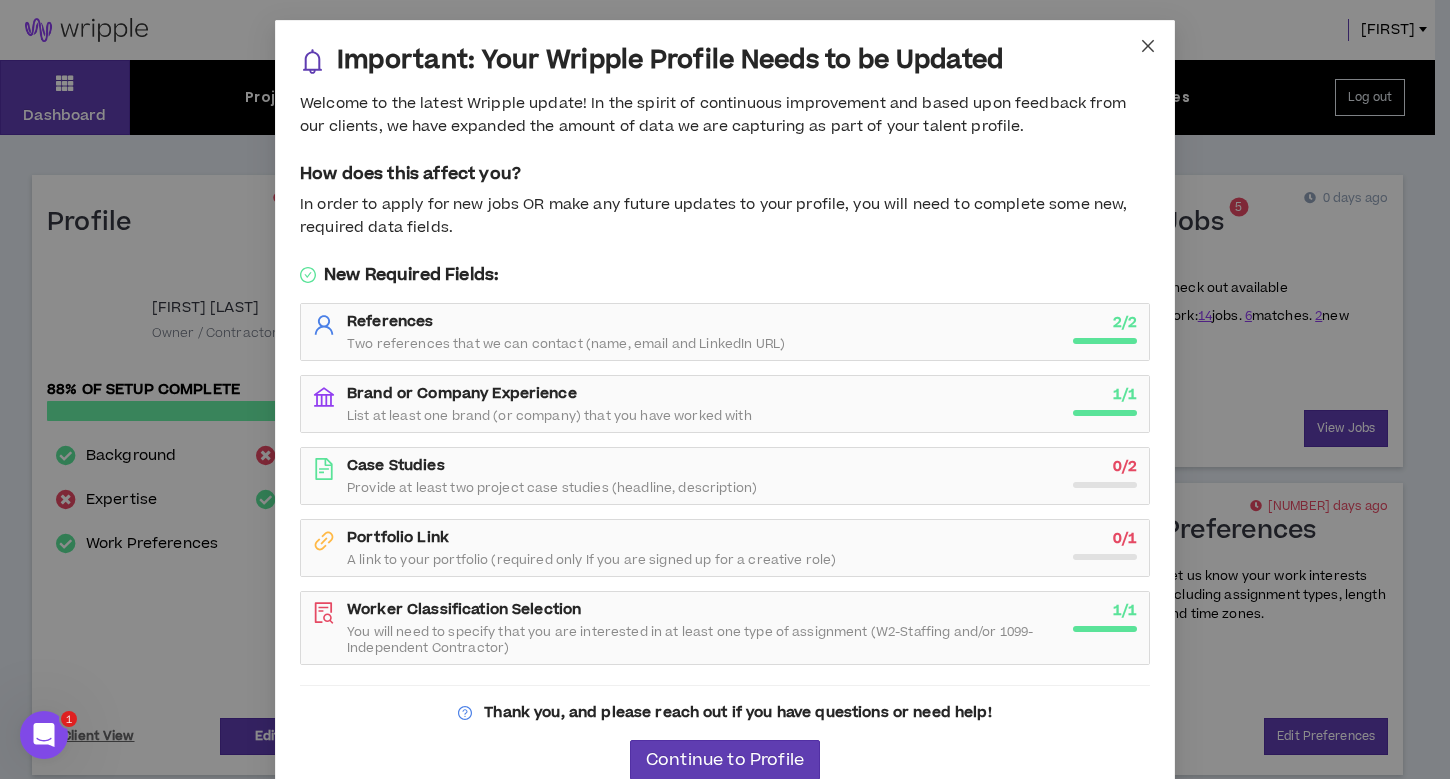 click at bounding box center [1148, 46] 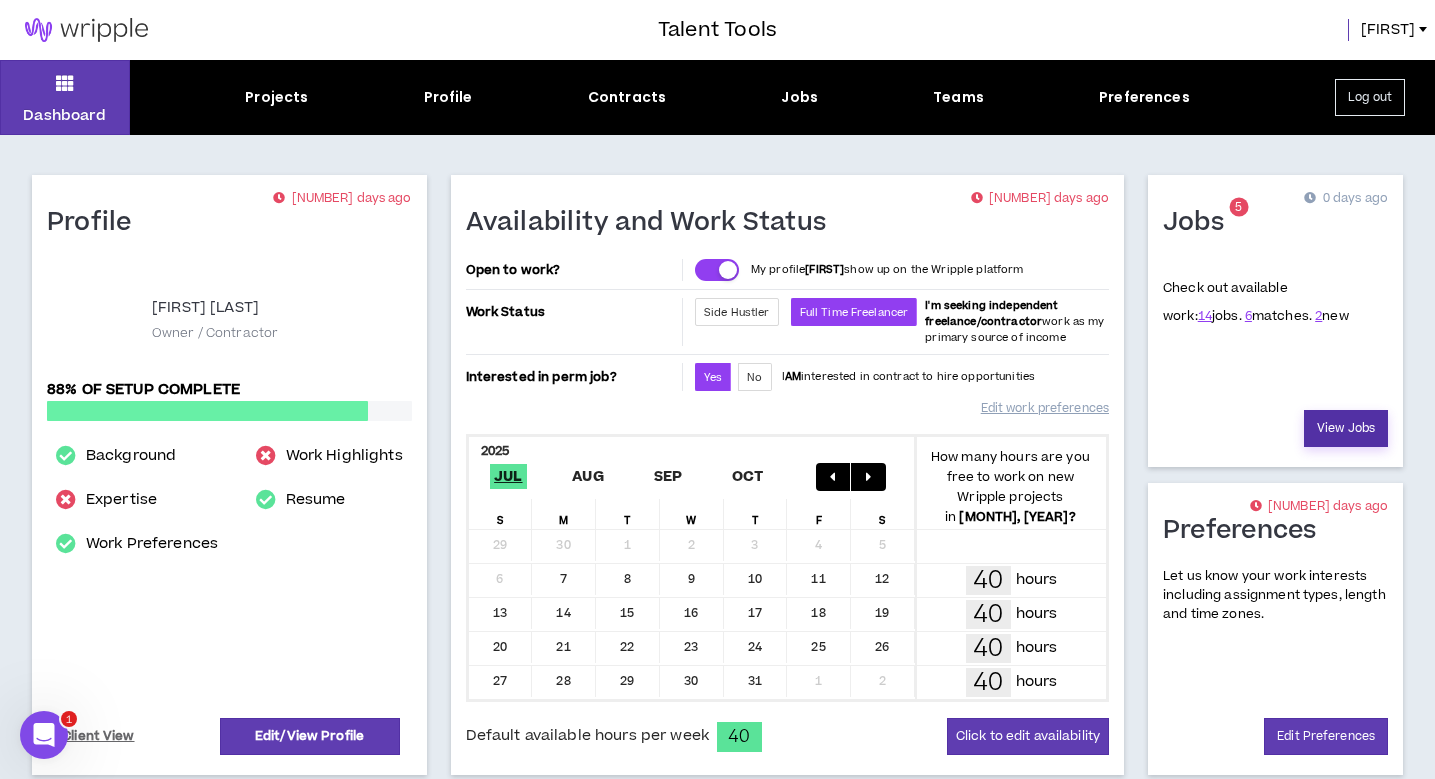 click on "View Jobs" at bounding box center [1346, 428] 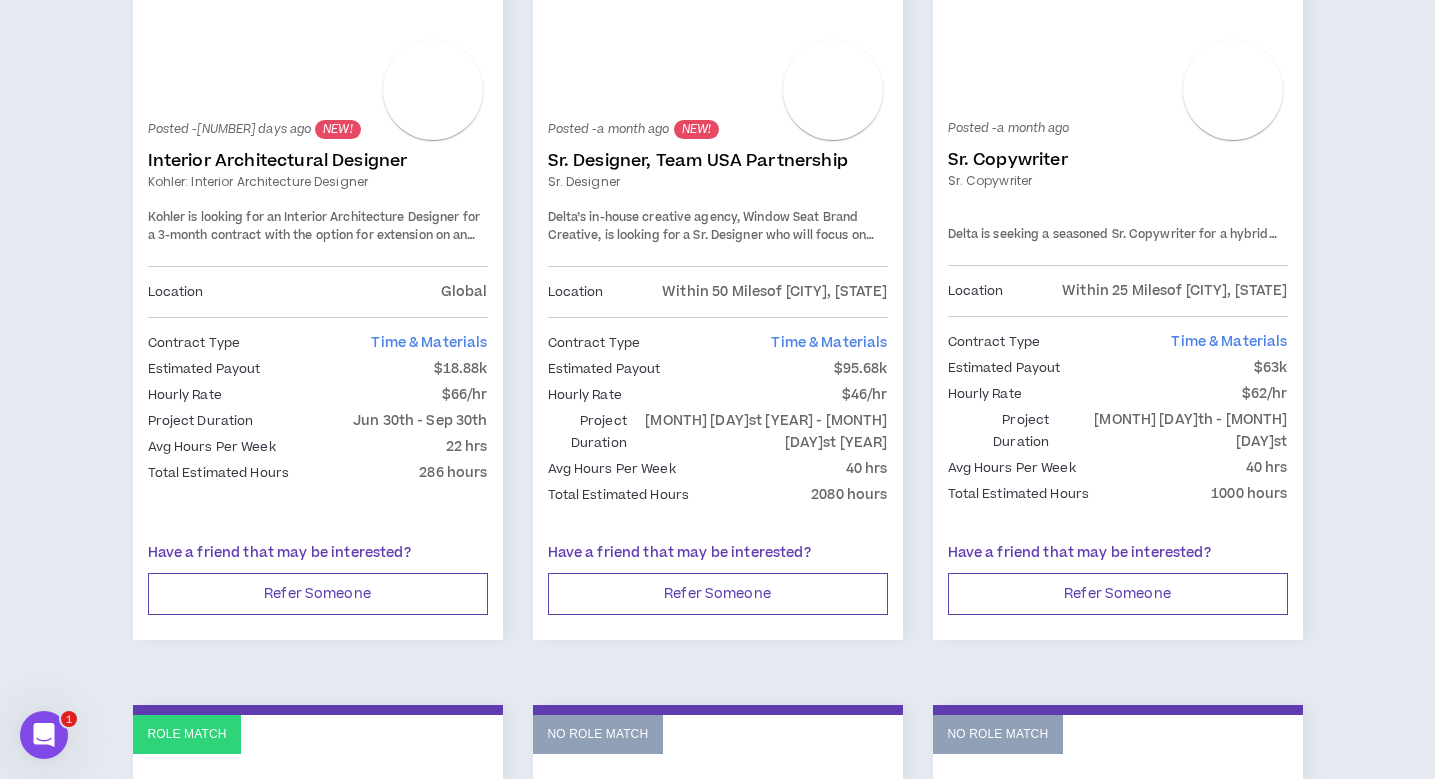 scroll, scrollTop: 0, scrollLeft: 0, axis: both 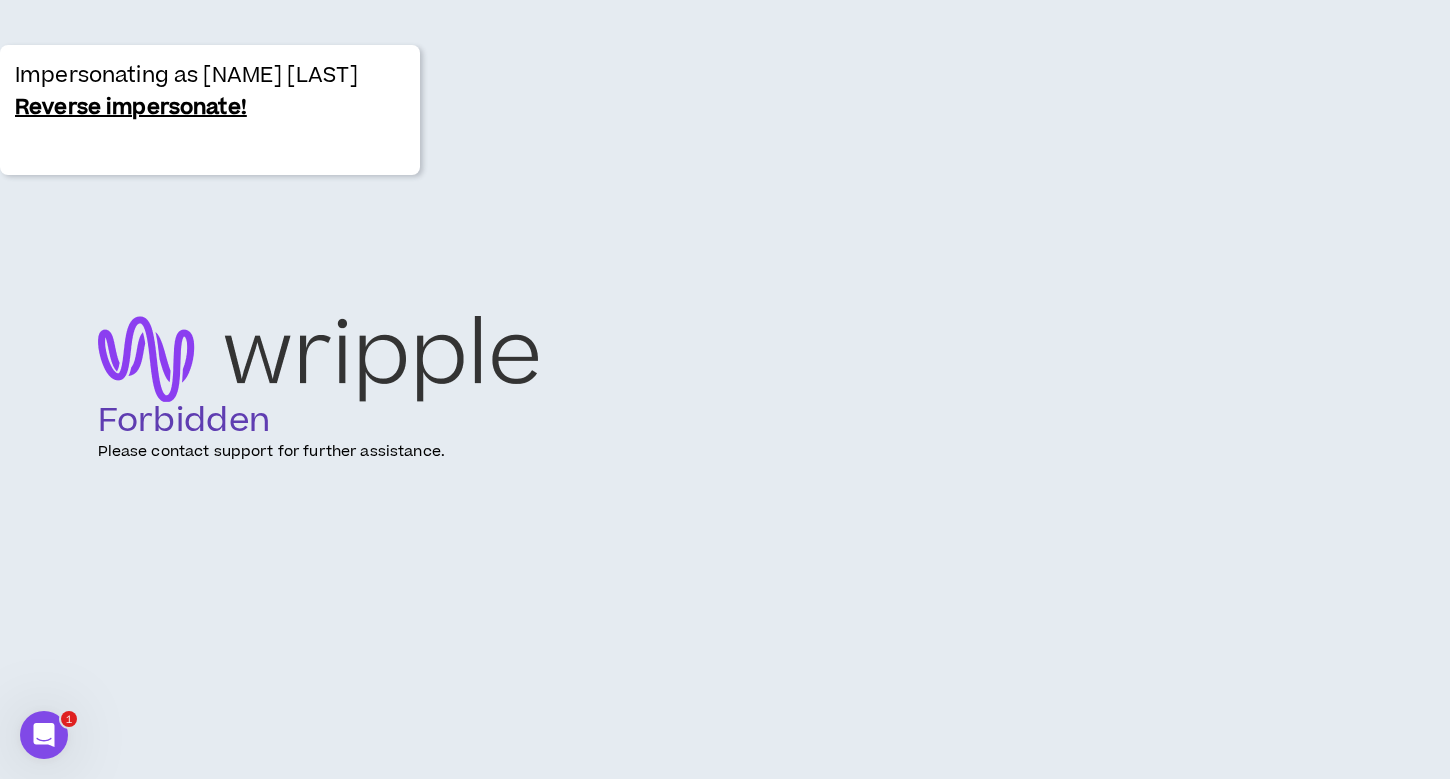 click on "Reverse impersonate!" at bounding box center (131, 108) 